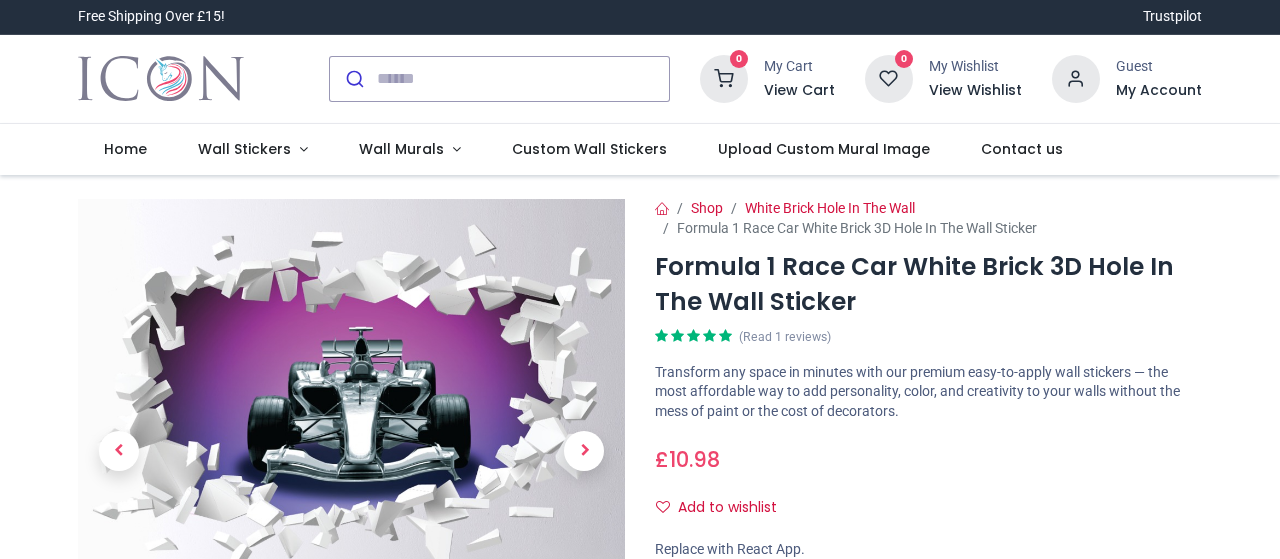 scroll, scrollTop: 0, scrollLeft: 0, axis: both 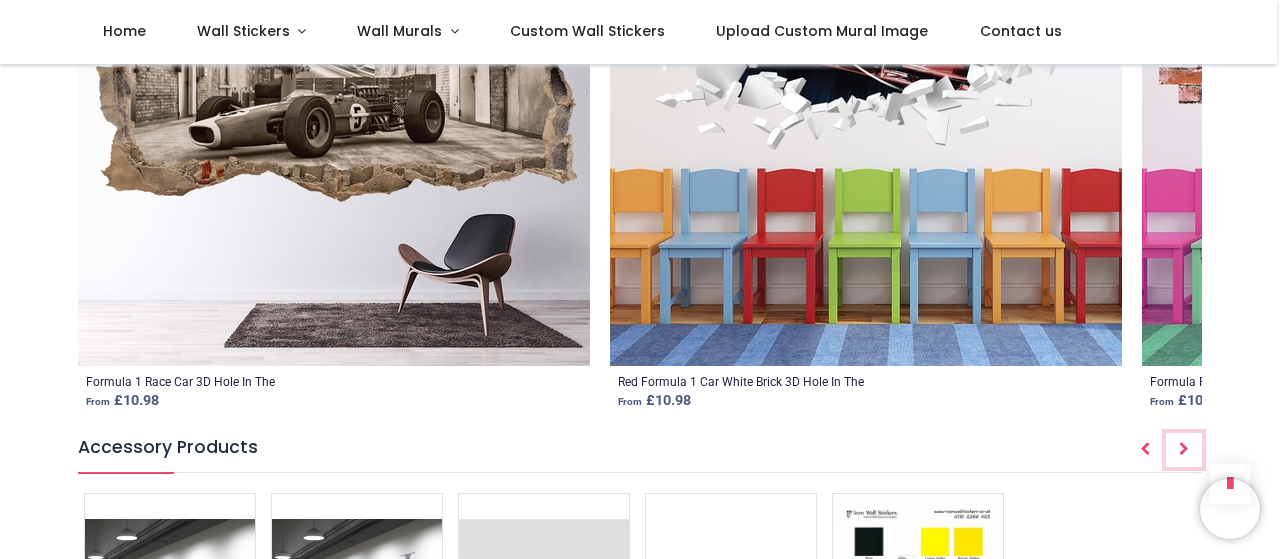 click at bounding box center [1184, 449] 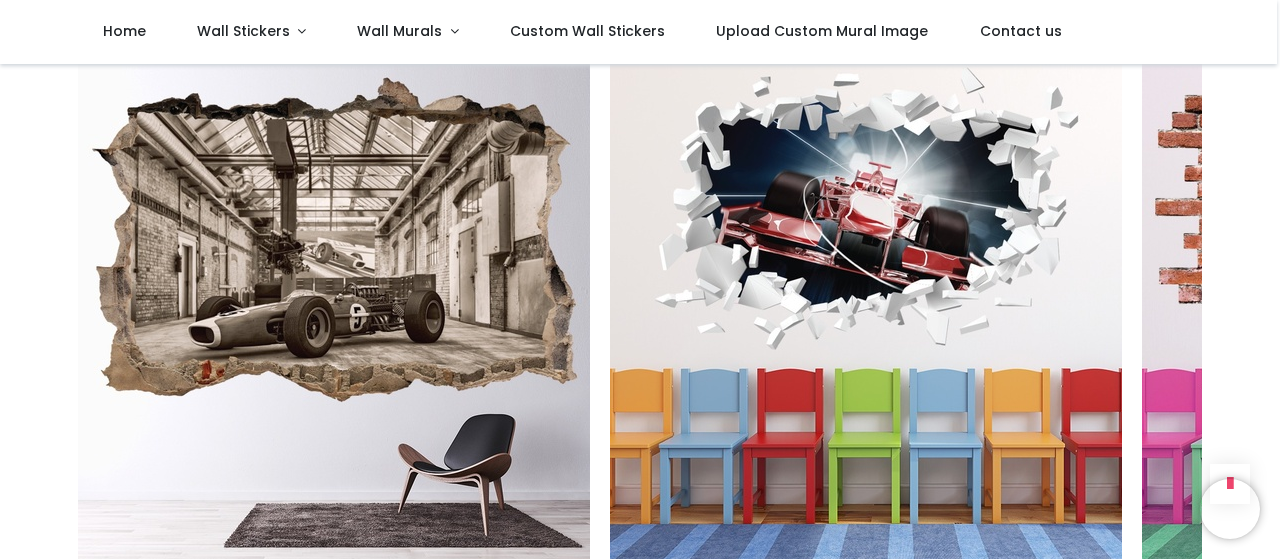 scroll, scrollTop: 2000, scrollLeft: 0, axis: vertical 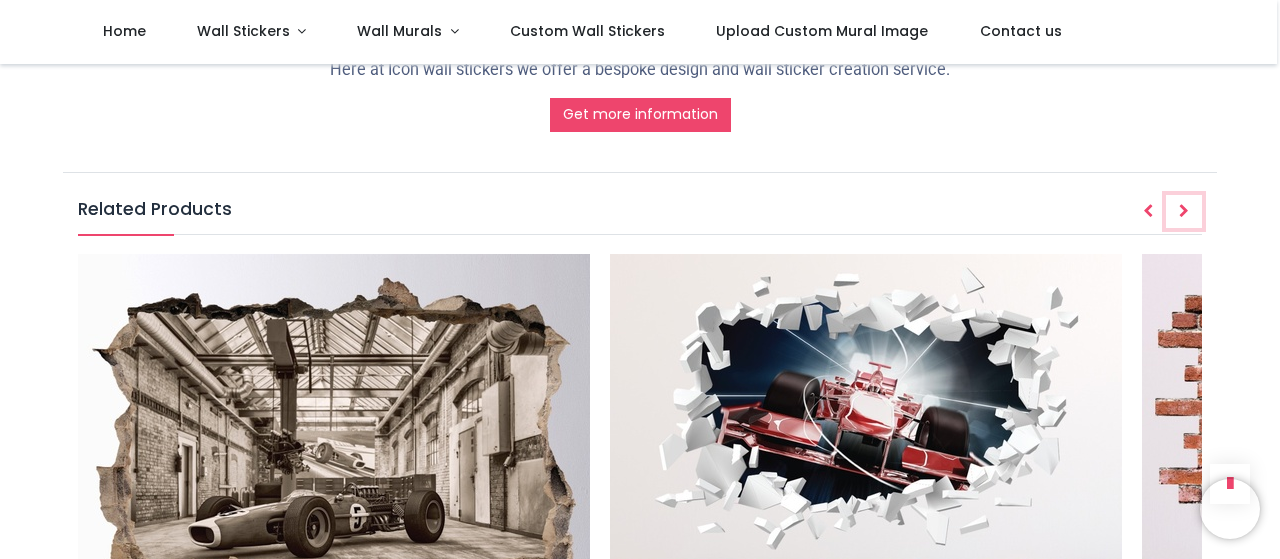 click at bounding box center [1184, 212] 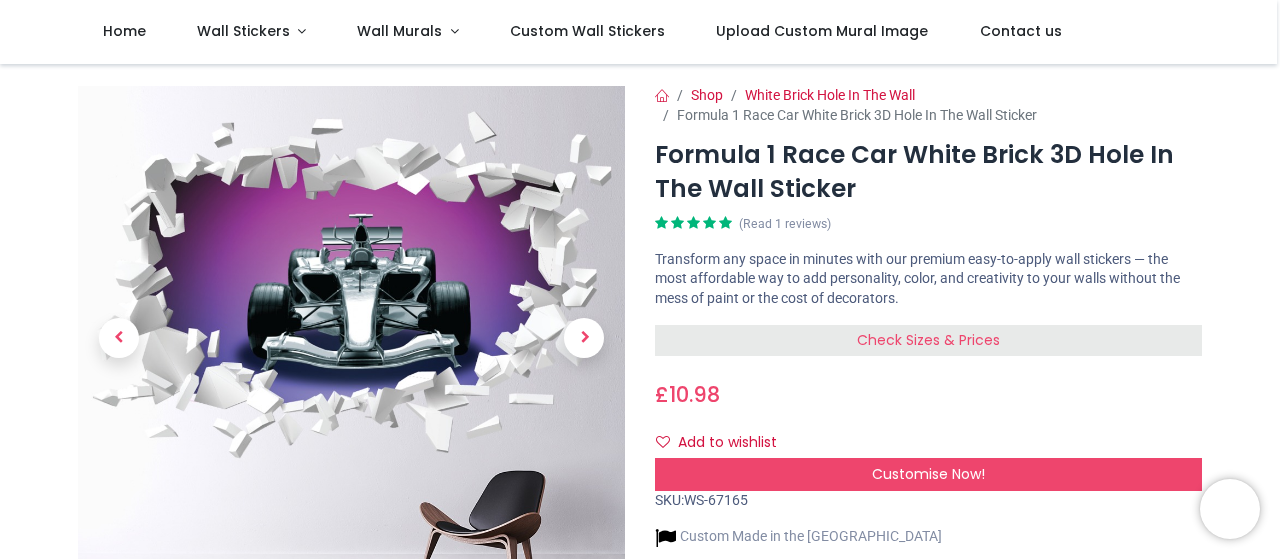 scroll, scrollTop: 0, scrollLeft: 0, axis: both 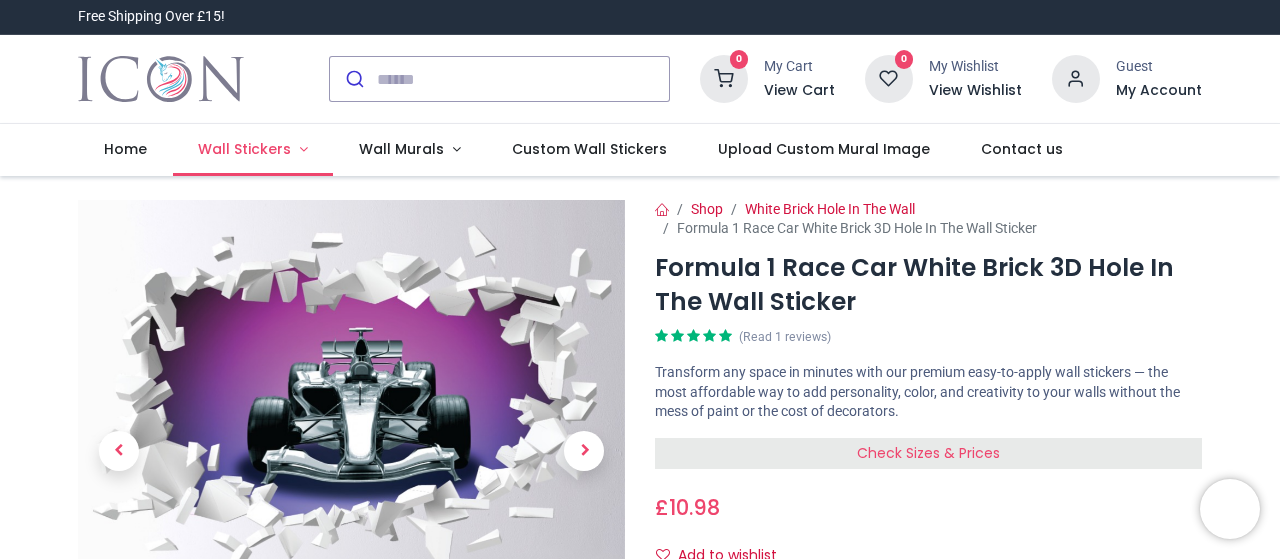 click on "Wall Stickers" at bounding box center (253, 150) 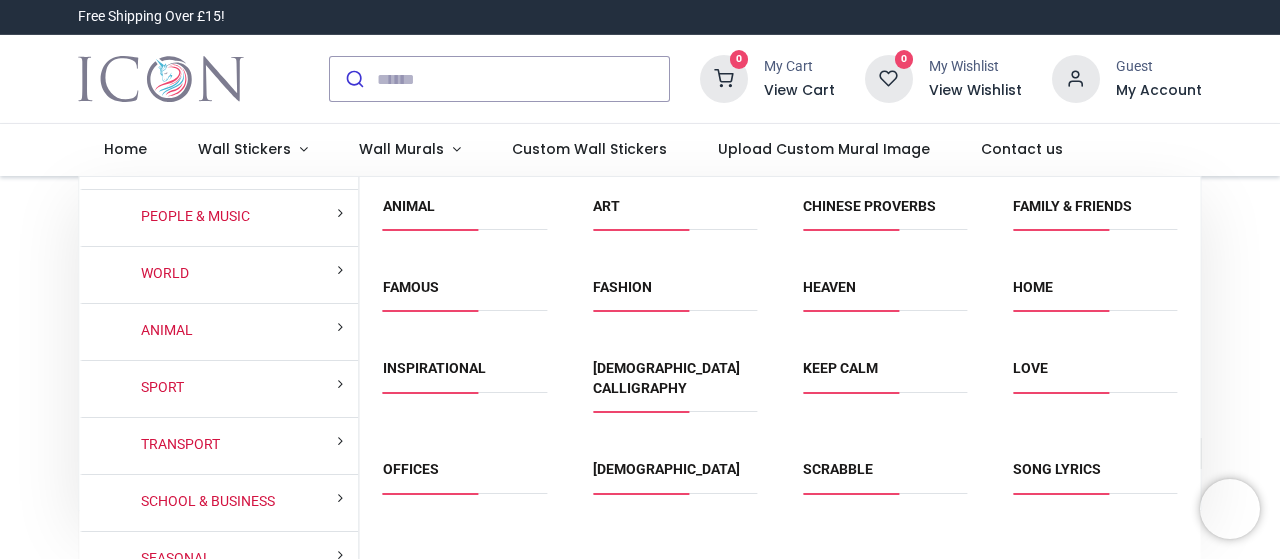 scroll, scrollTop: 166, scrollLeft: 0, axis: vertical 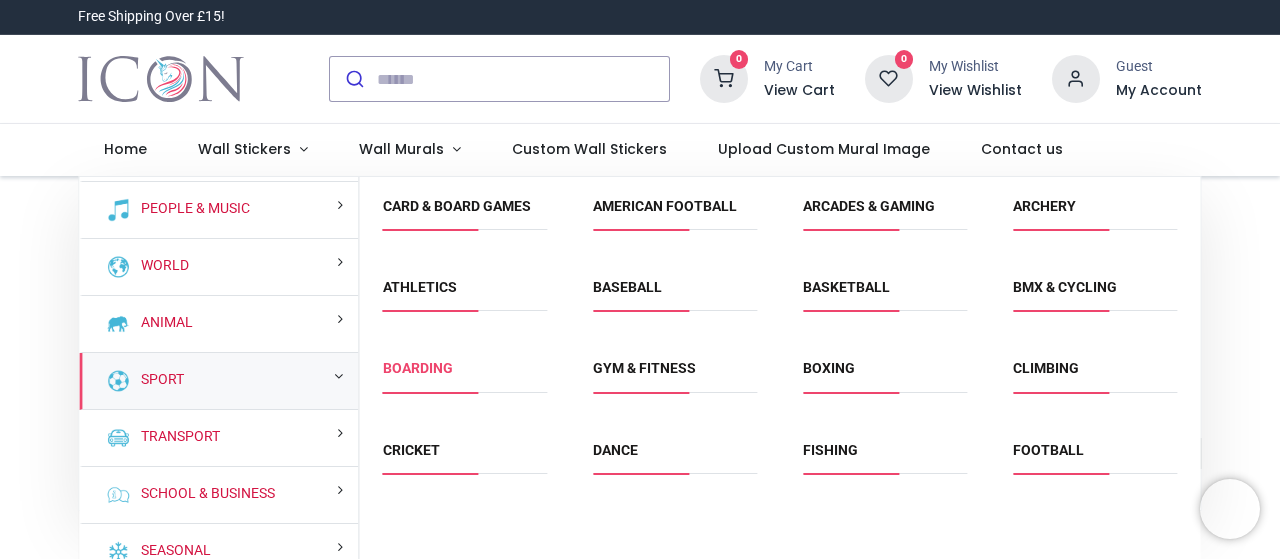 click on "Boarding" at bounding box center [418, 368] 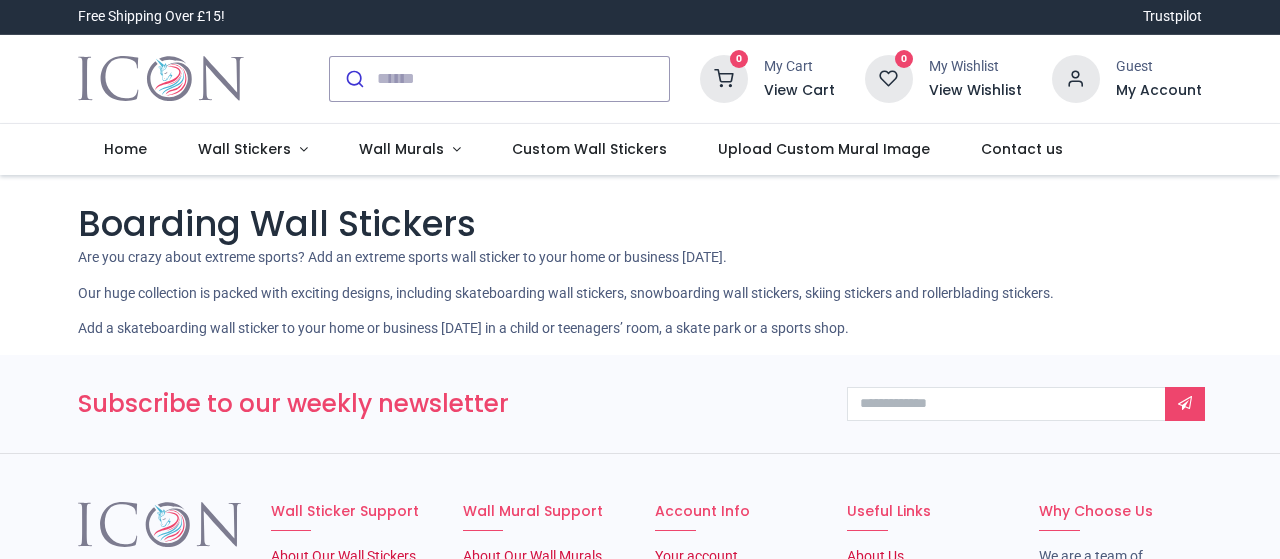scroll, scrollTop: 0, scrollLeft: 0, axis: both 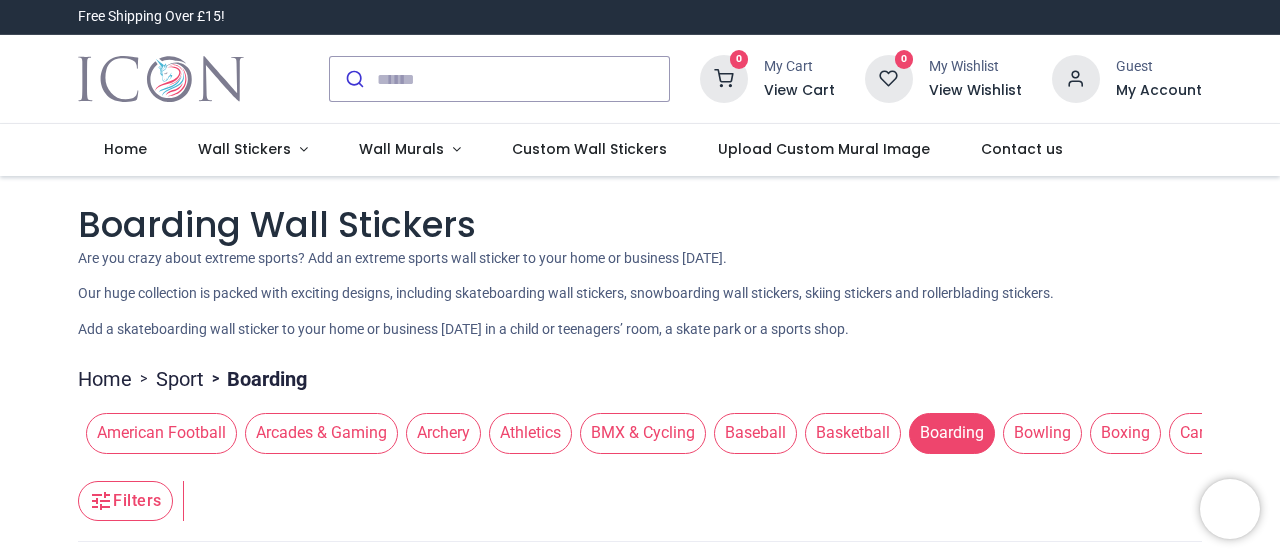 click on "Sport" at bounding box center (180, 379) 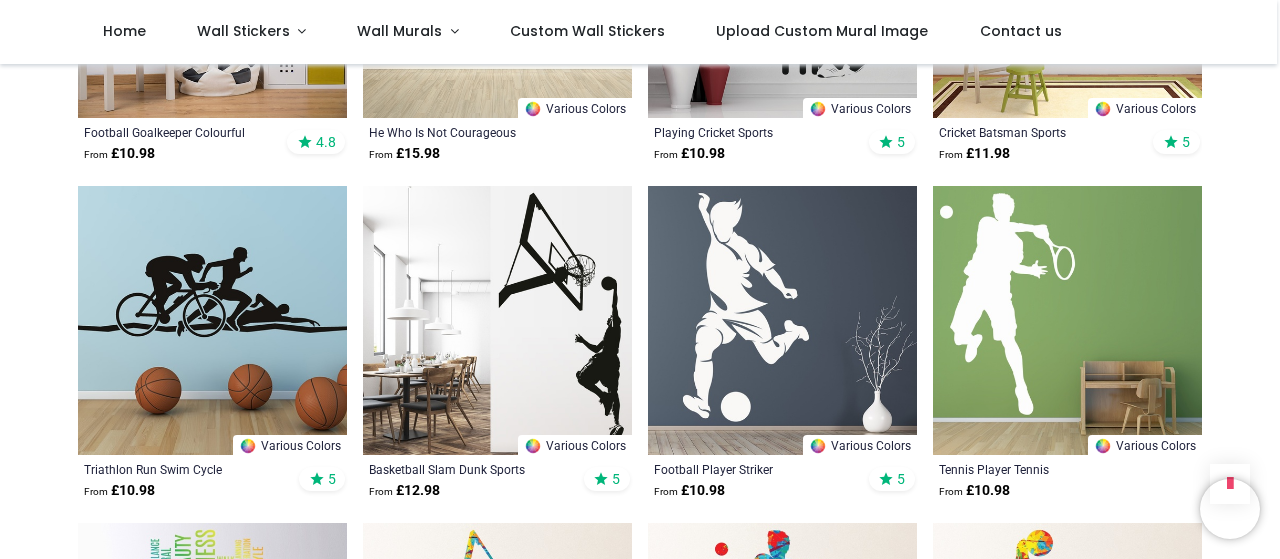scroll, scrollTop: 1000, scrollLeft: 0, axis: vertical 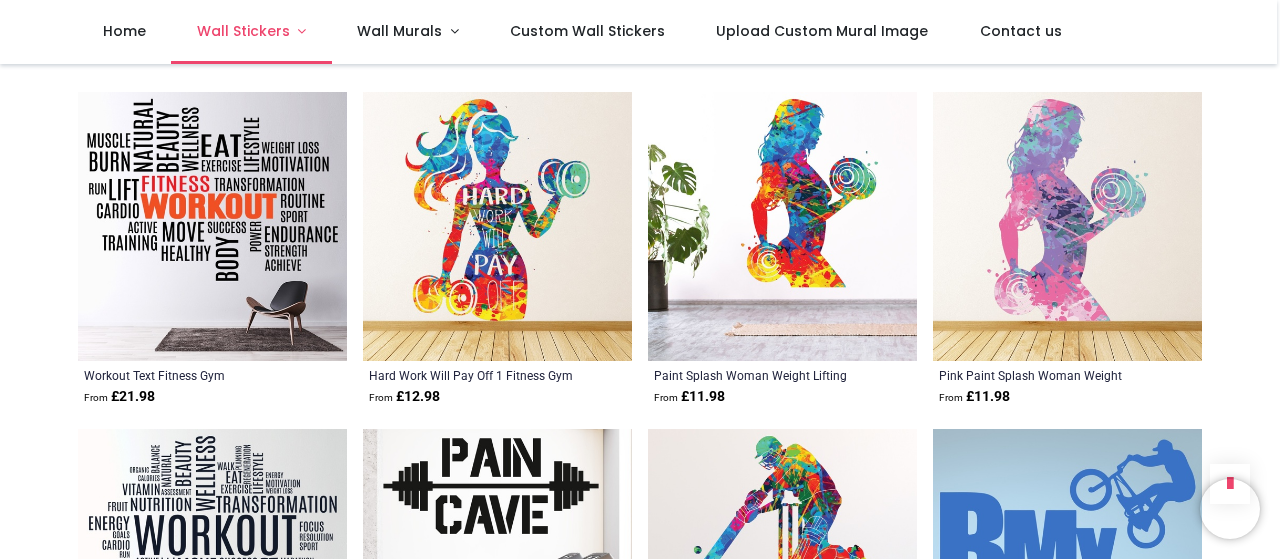 click on "Wall Stickers" at bounding box center [243, 31] 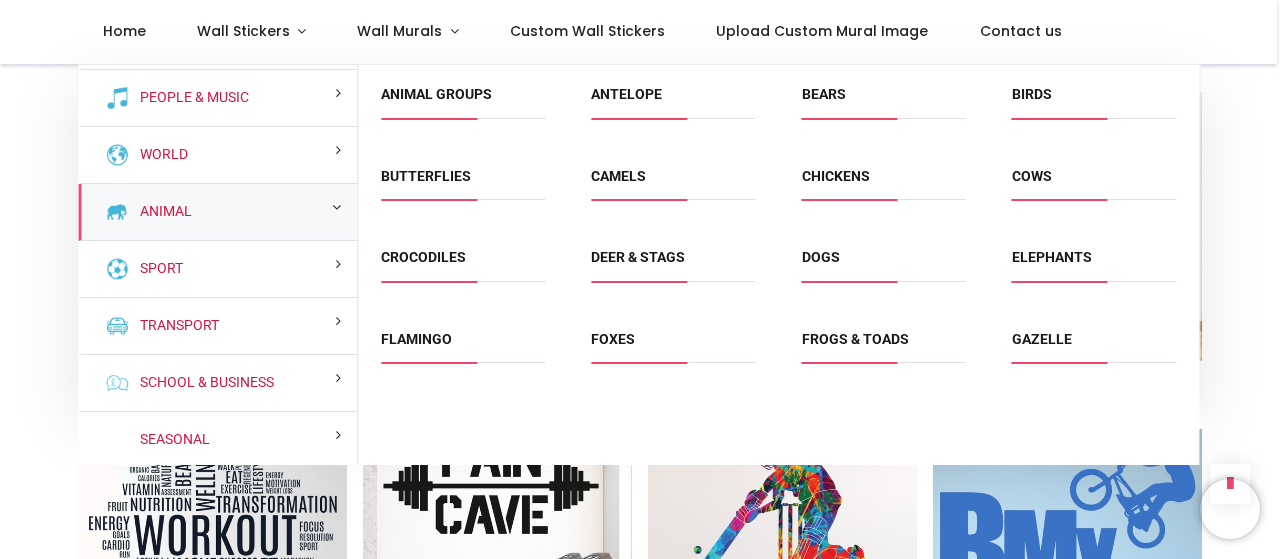 scroll, scrollTop: 0, scrollLeft: 0, axis: both 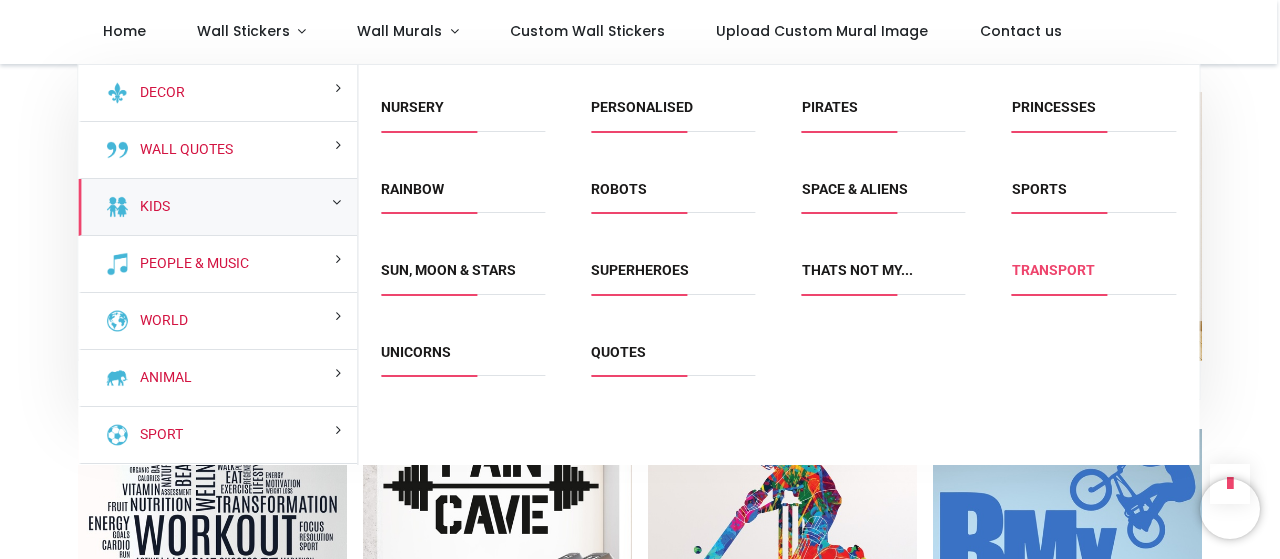 click on "Transport" at bounding box center (1053, 270) 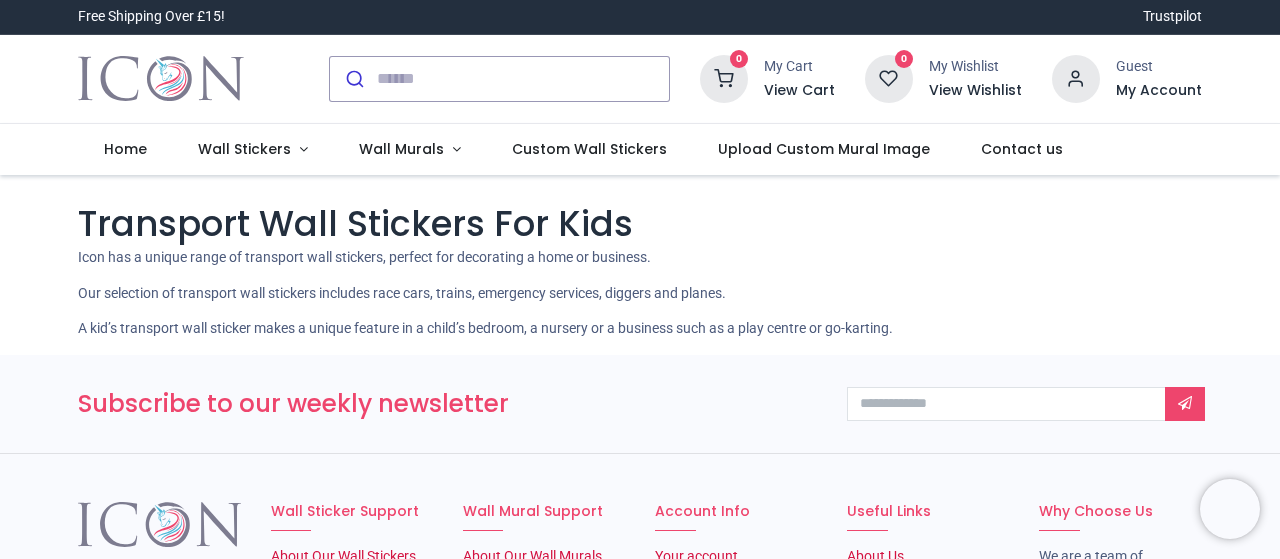 scroll, scrollTop: 0, scrollLeft: 0, axis: both 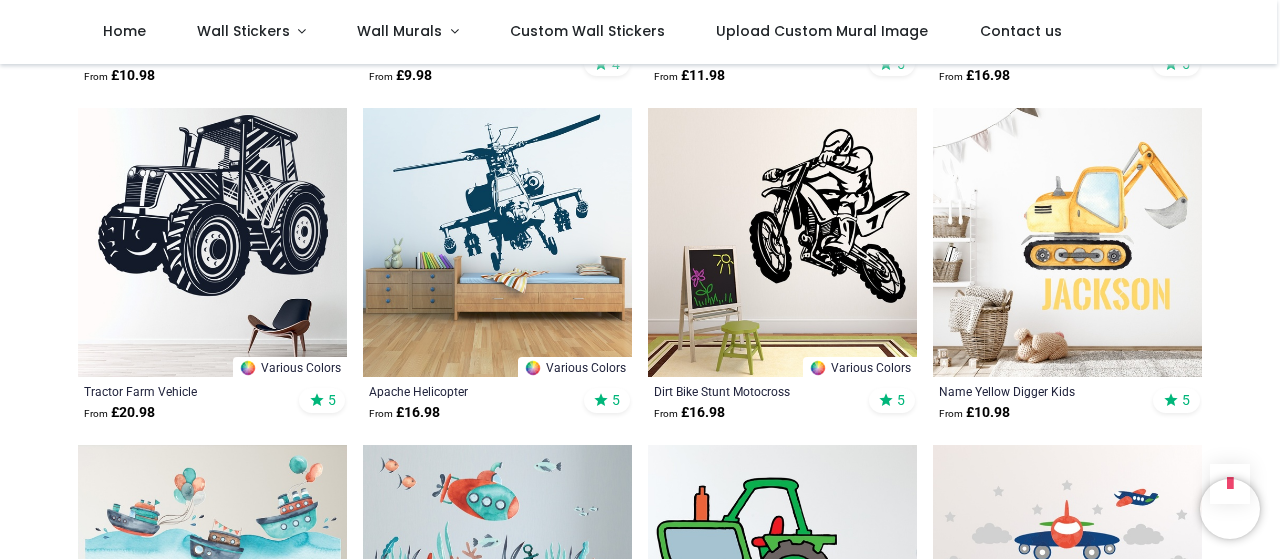 click at bounding box center [497, 242] 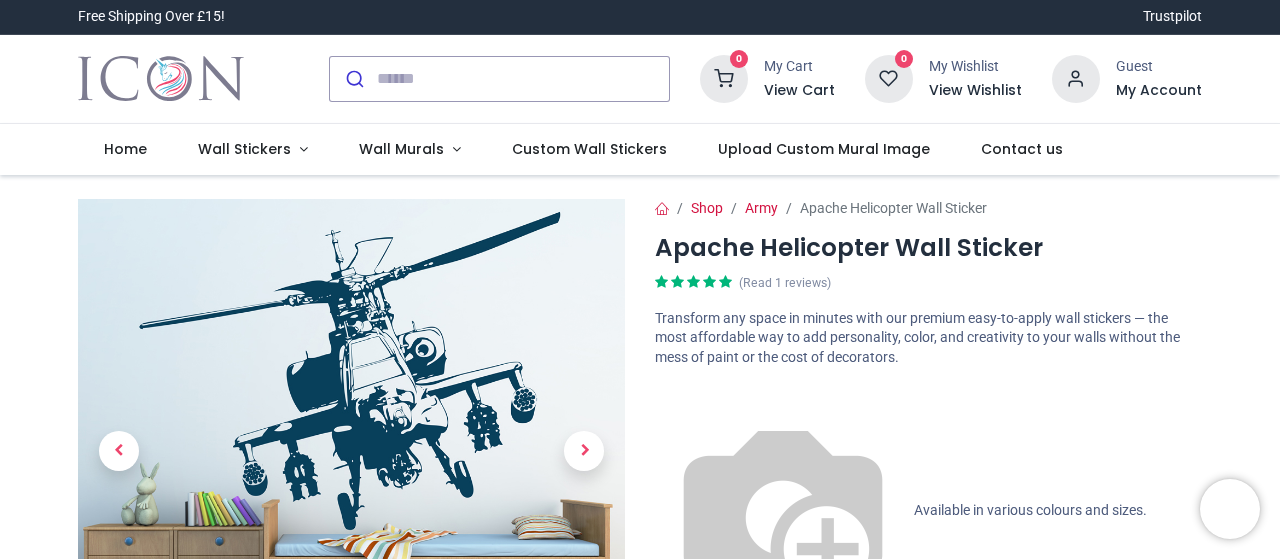 scroll, scrollTop: 0, scrollLeft: 0, axis: both 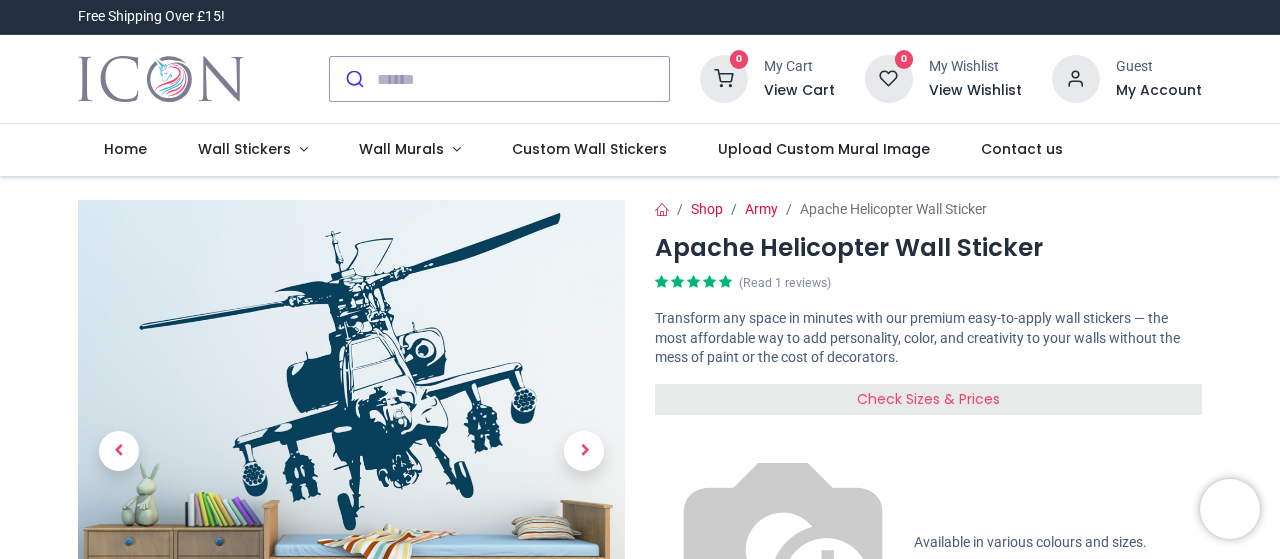 click on "Check Sizes & Prices" at bounding box center (928, 399) 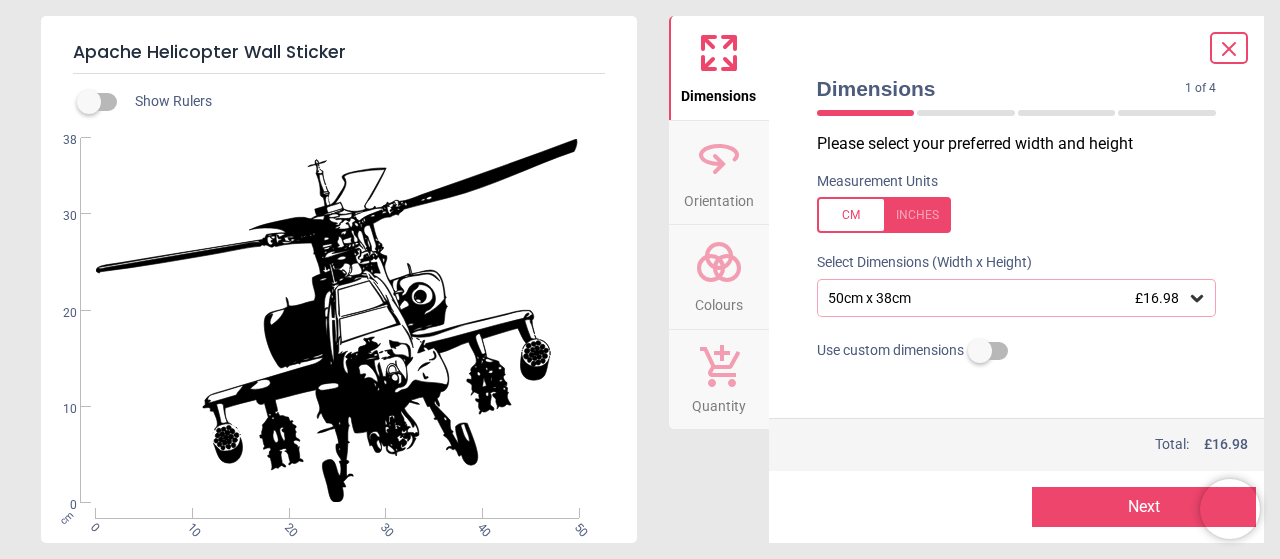 click 